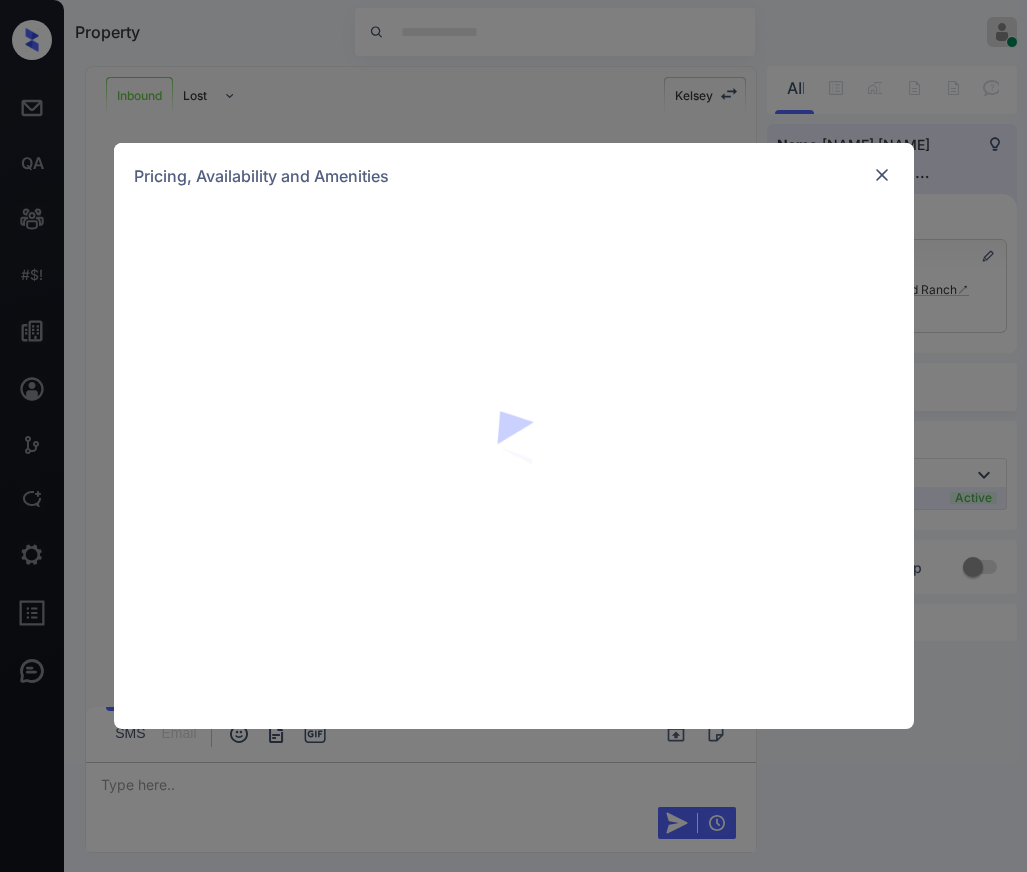 scroll, scrollTop: 0, scrollLeft: 0, axis: both 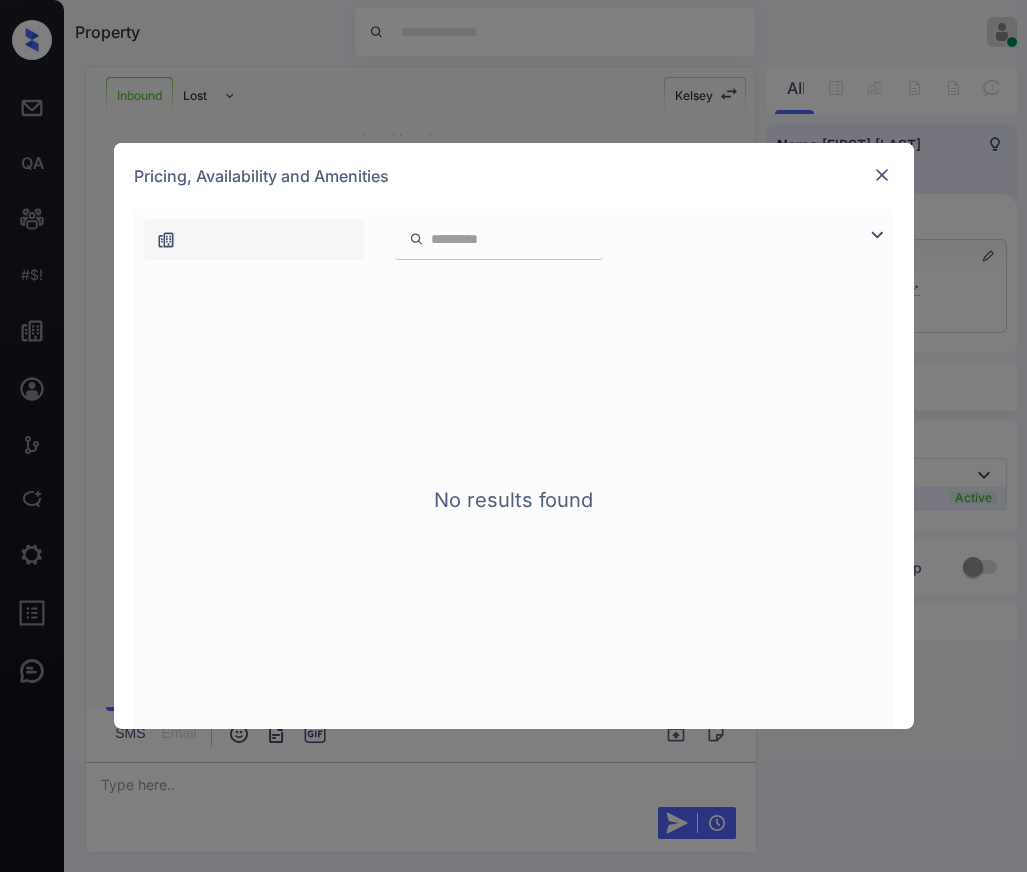 click on "Pricing, Availability and Amenities" at bounding box center [514, 176] 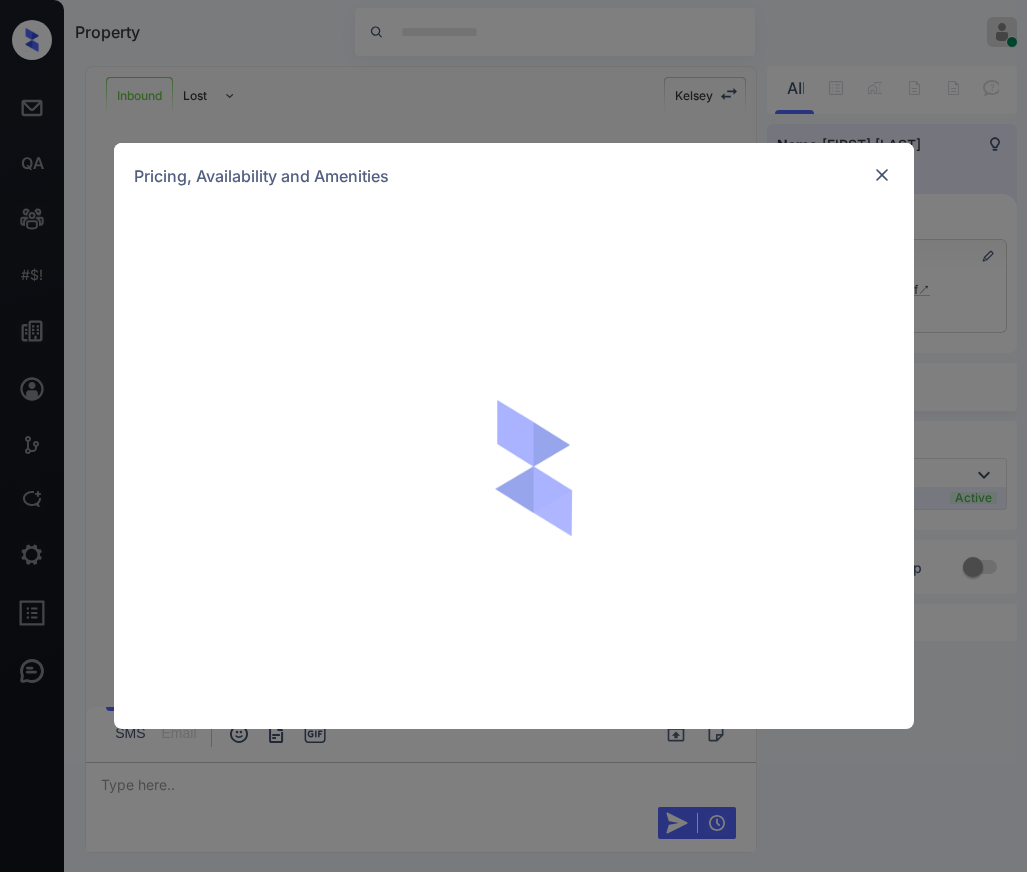 scroll, scrollTop: 0, scrollLeft: 0, axis: both 